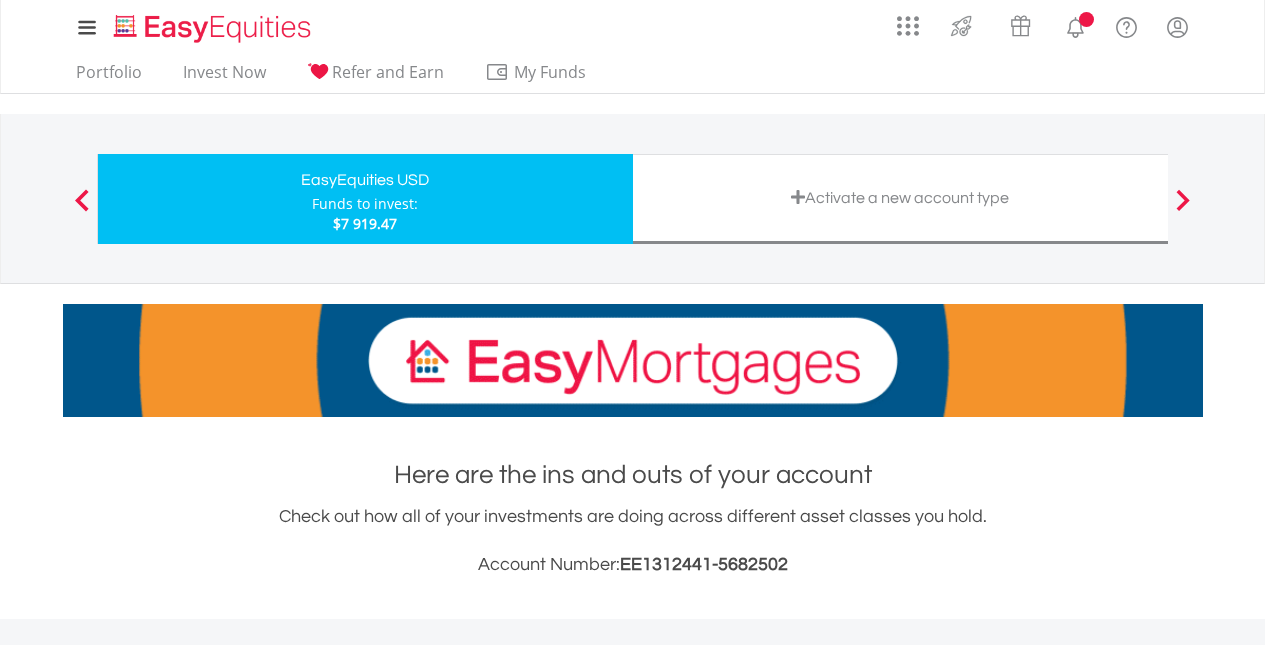 scroll, scrollTop: 0, scrollLeft: 0, axis: both 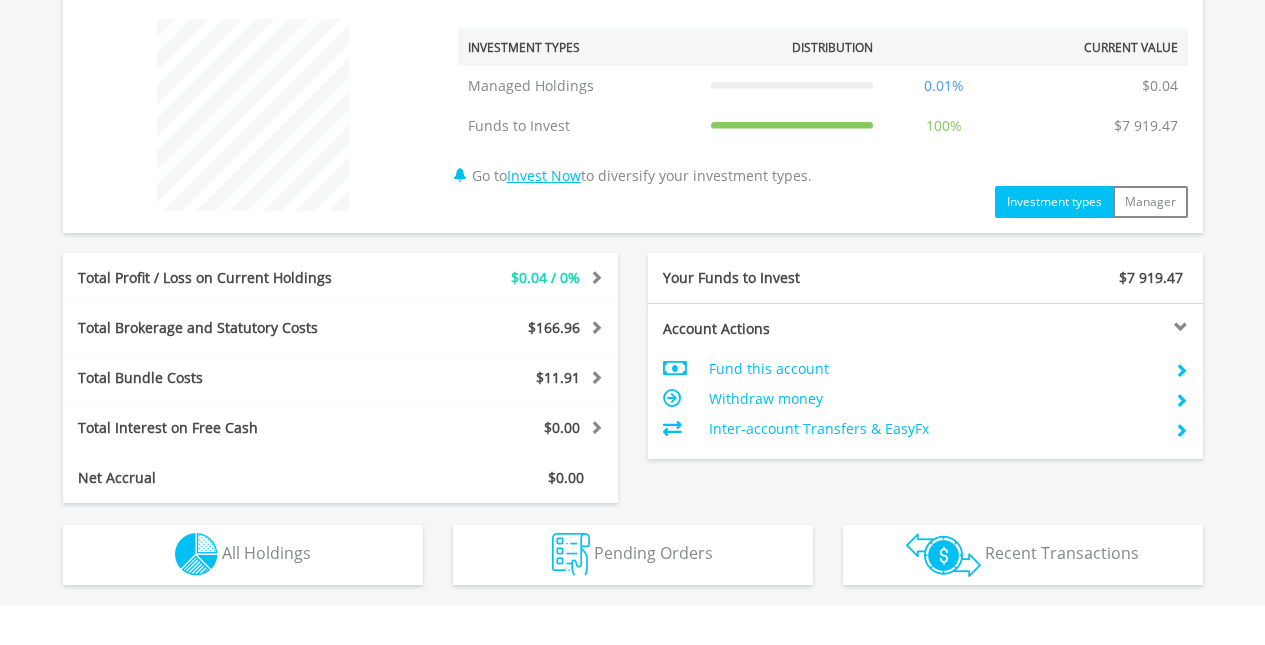click on "Withdraw money" at bounding box center (933, 399) 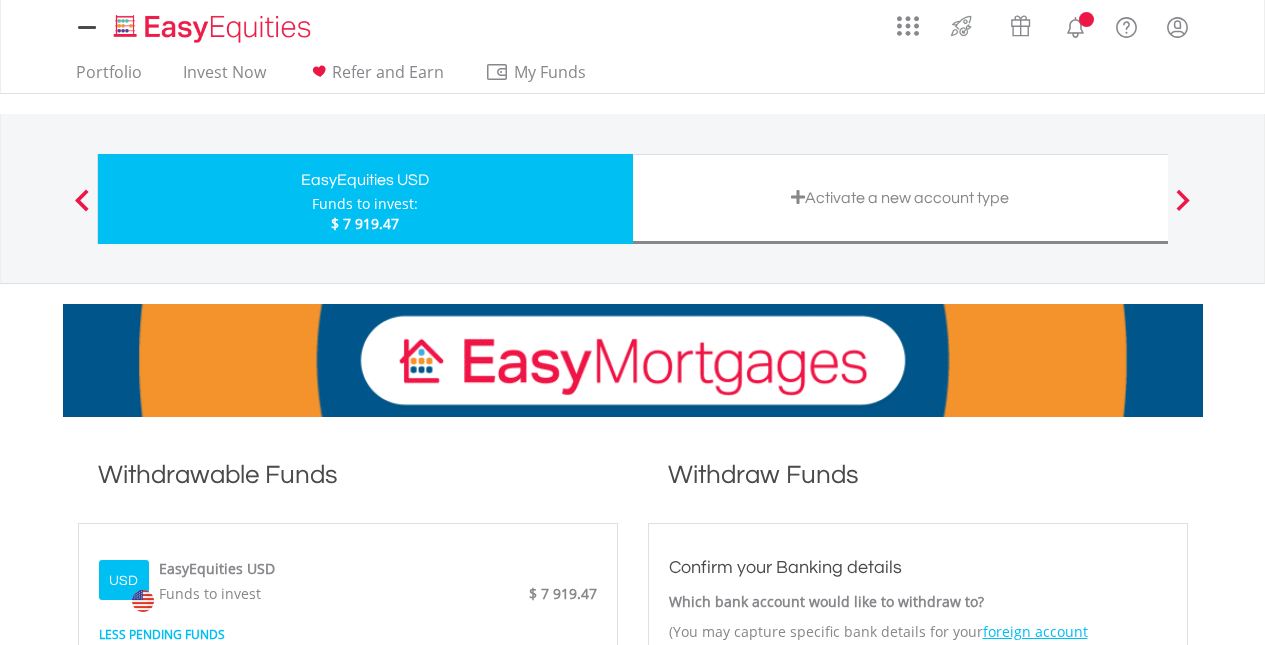 scroll, scrollTop: 0, scrollLeft: 0, axis: both 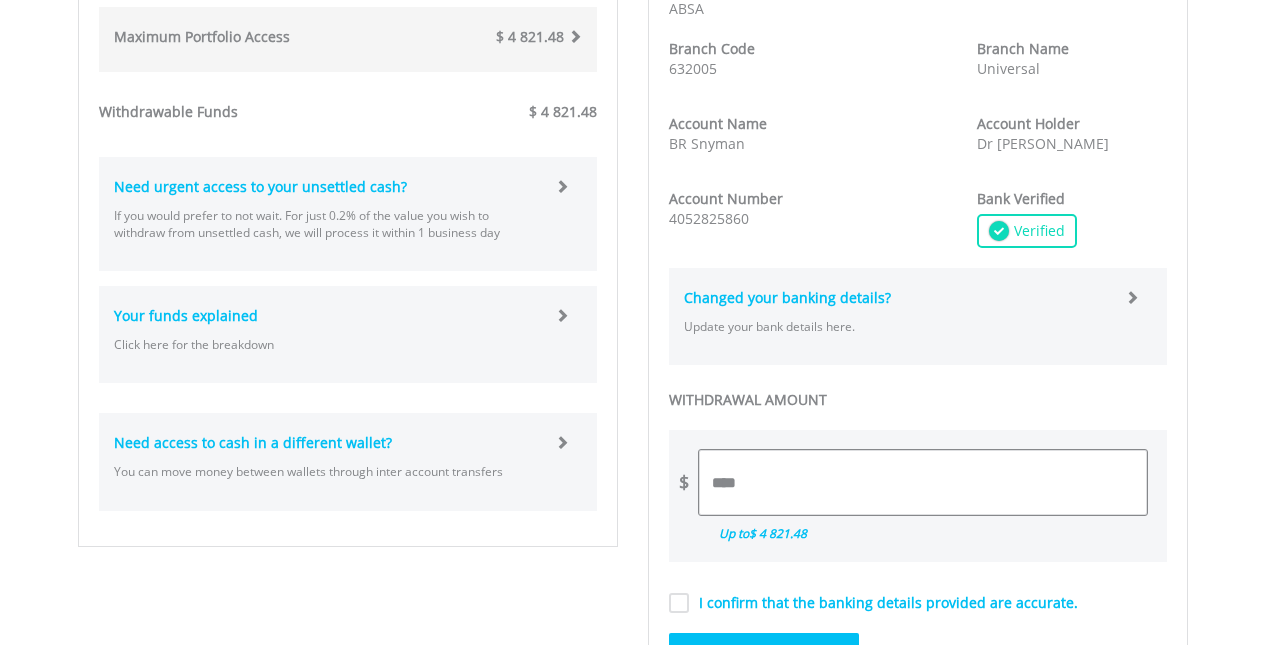 click on "****" at bounding box center [923, 482] 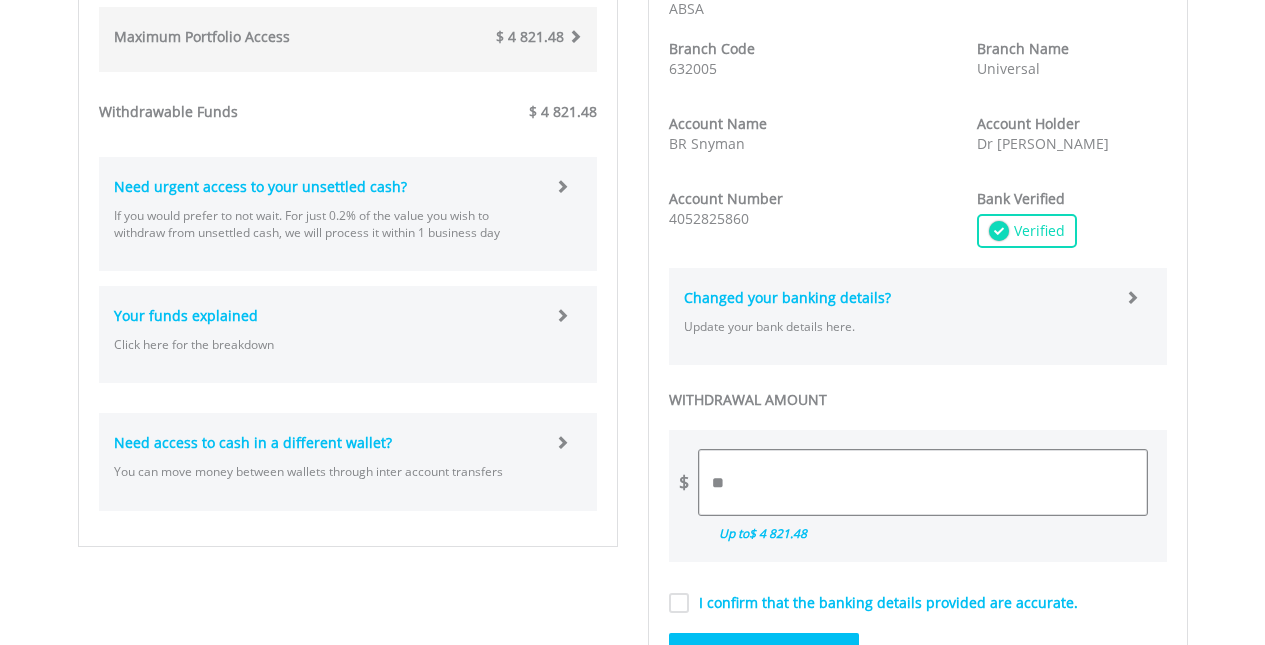 type on "*" 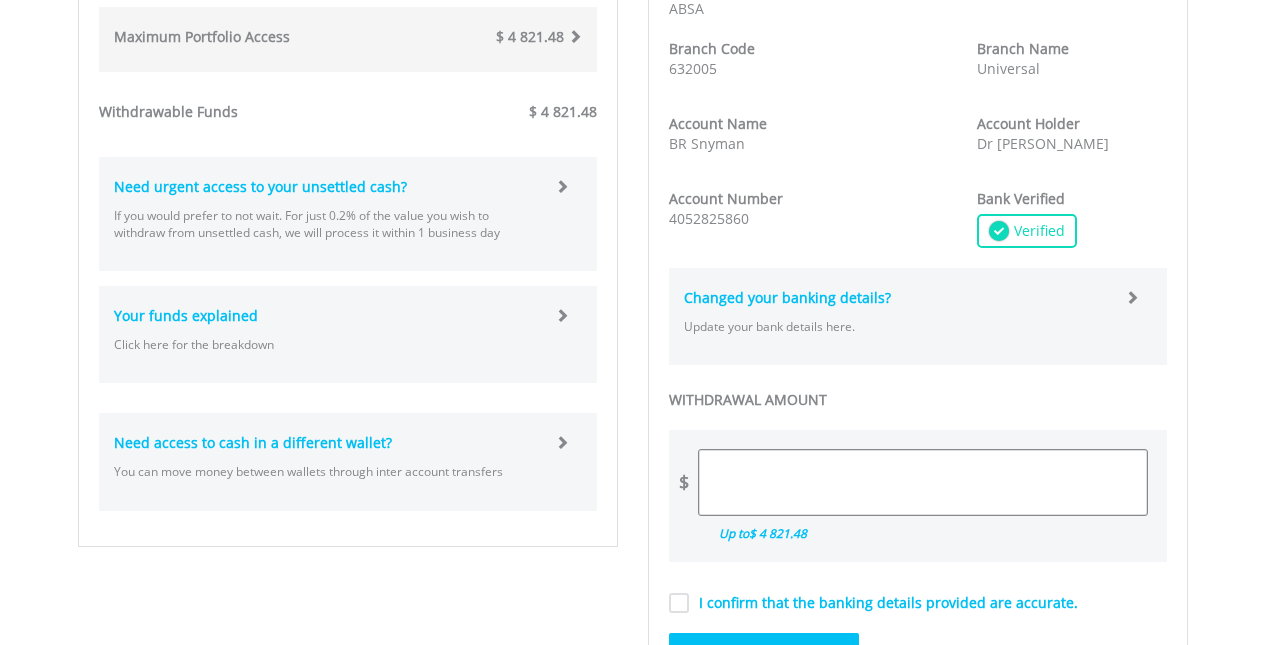 type 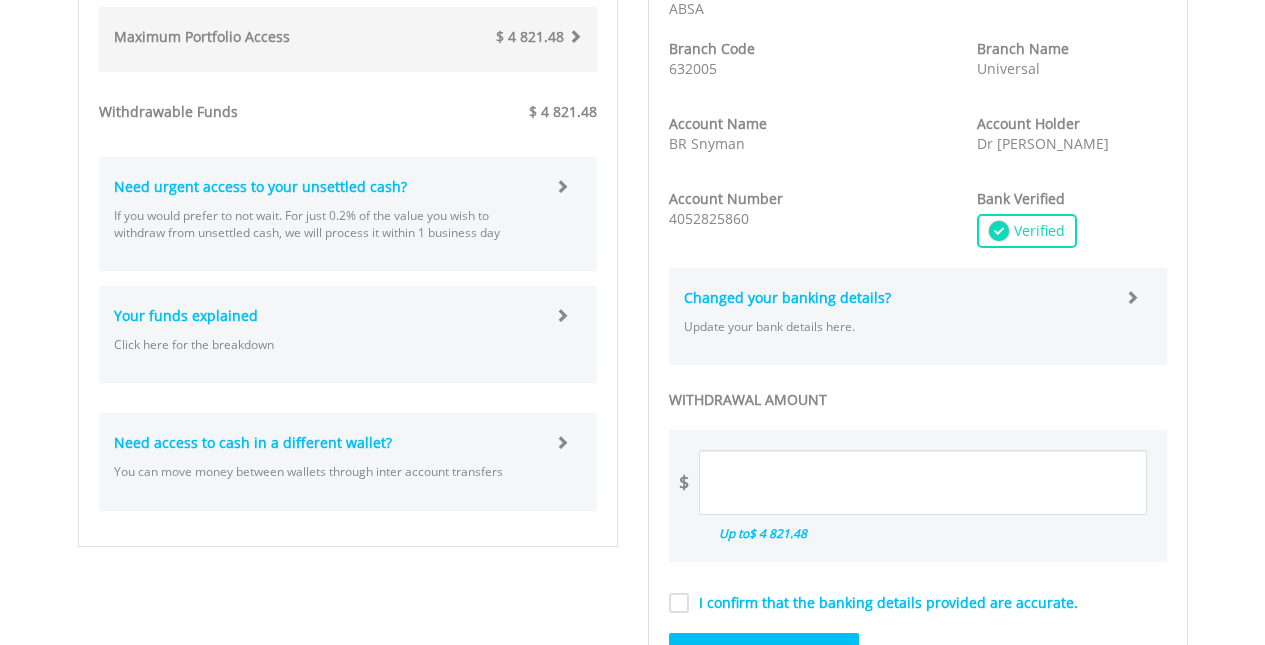 click at bounding box center [562, 315] 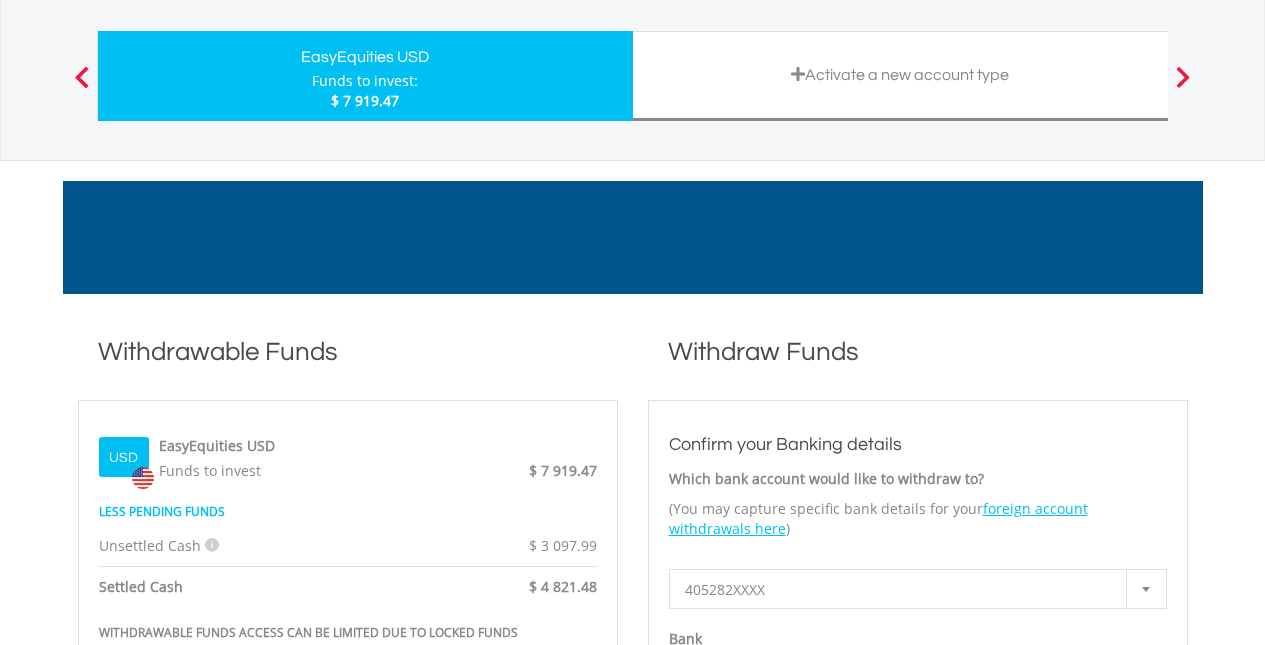 scroll, scrollTop: 0, scrollLeft: 0, axis: both 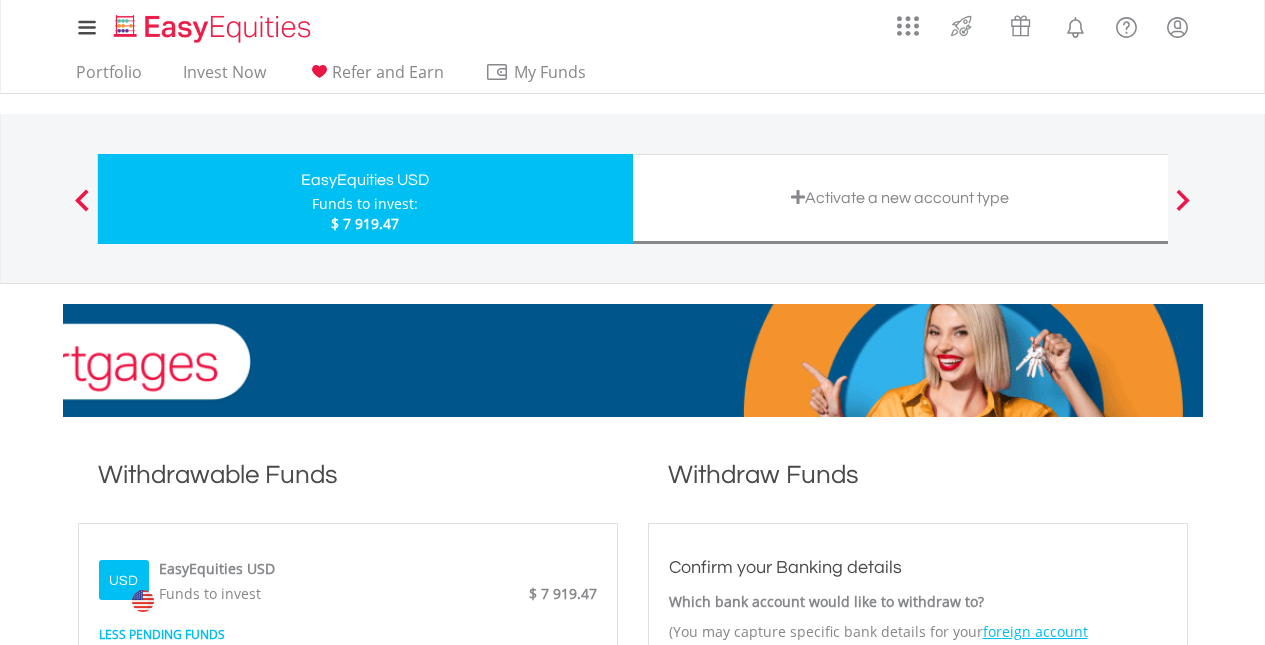click at bounding box center (82, 200) 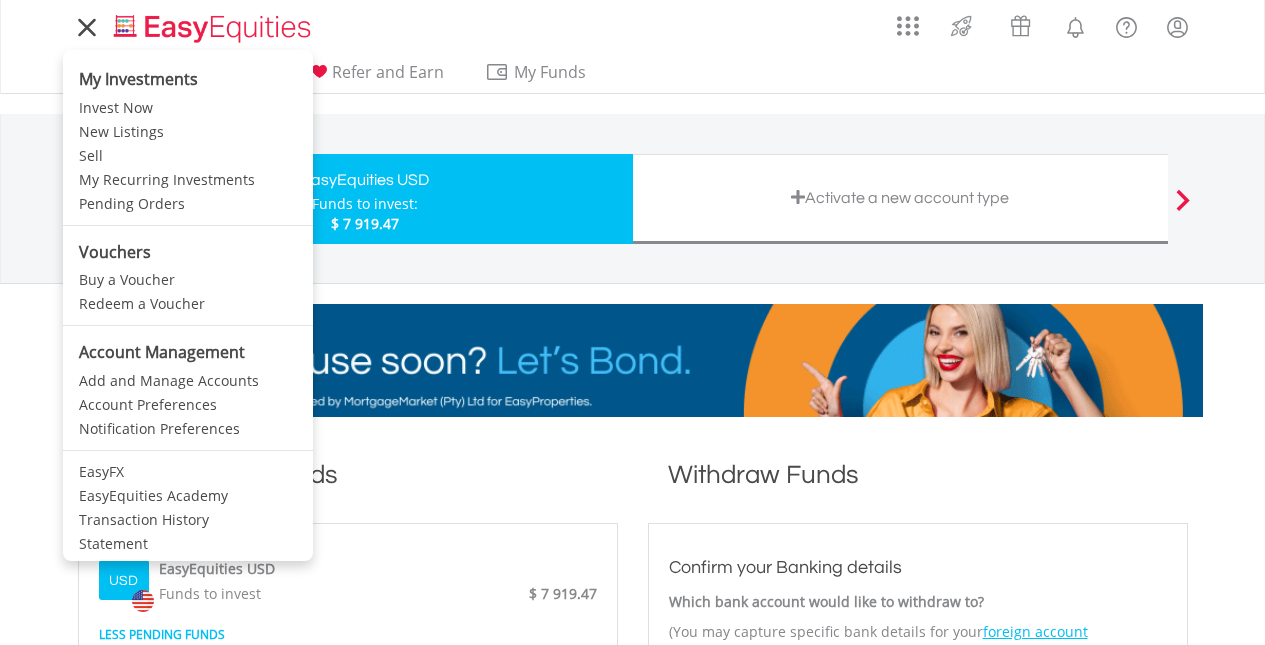 click 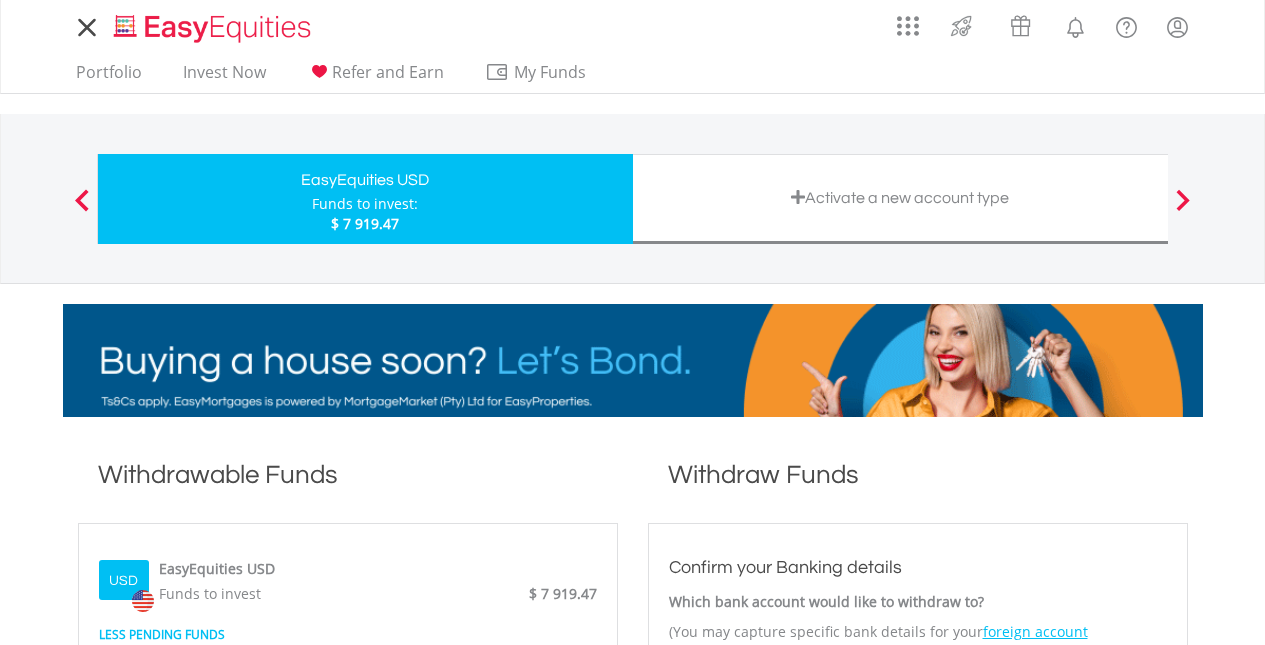 click 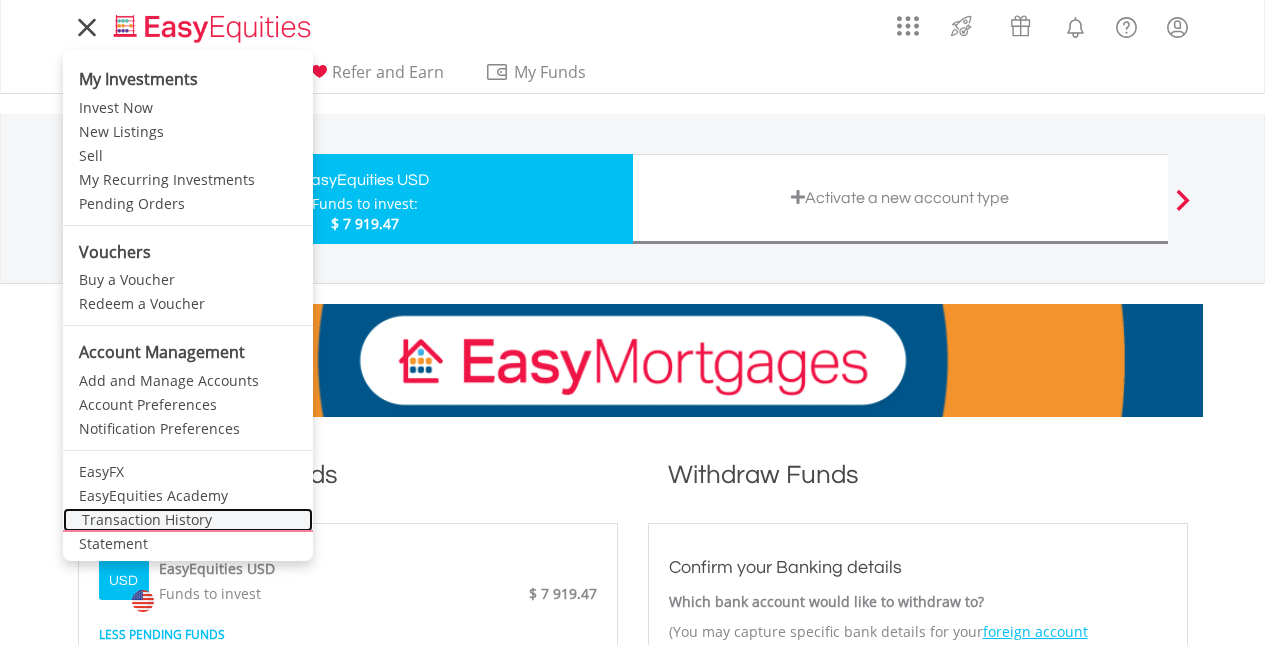 click on "Transaction History" at bounding box center (188, 520) 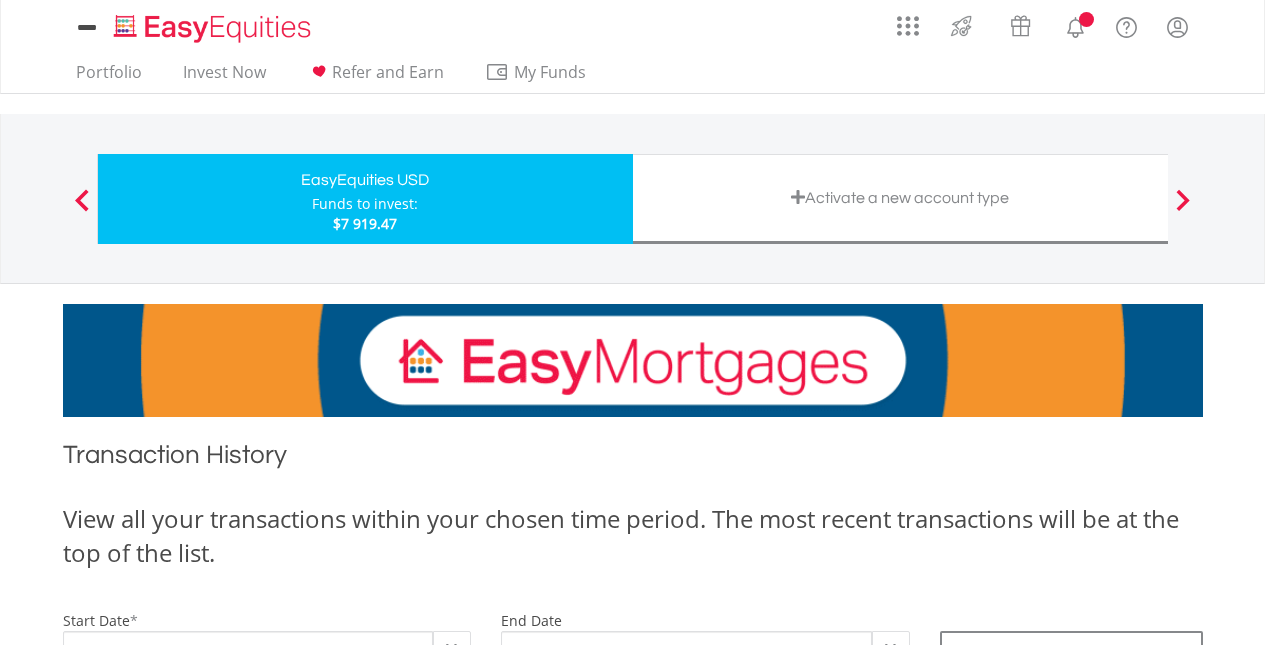 scroll, scrollTop: 0, scrollLeft: 0, axis: both 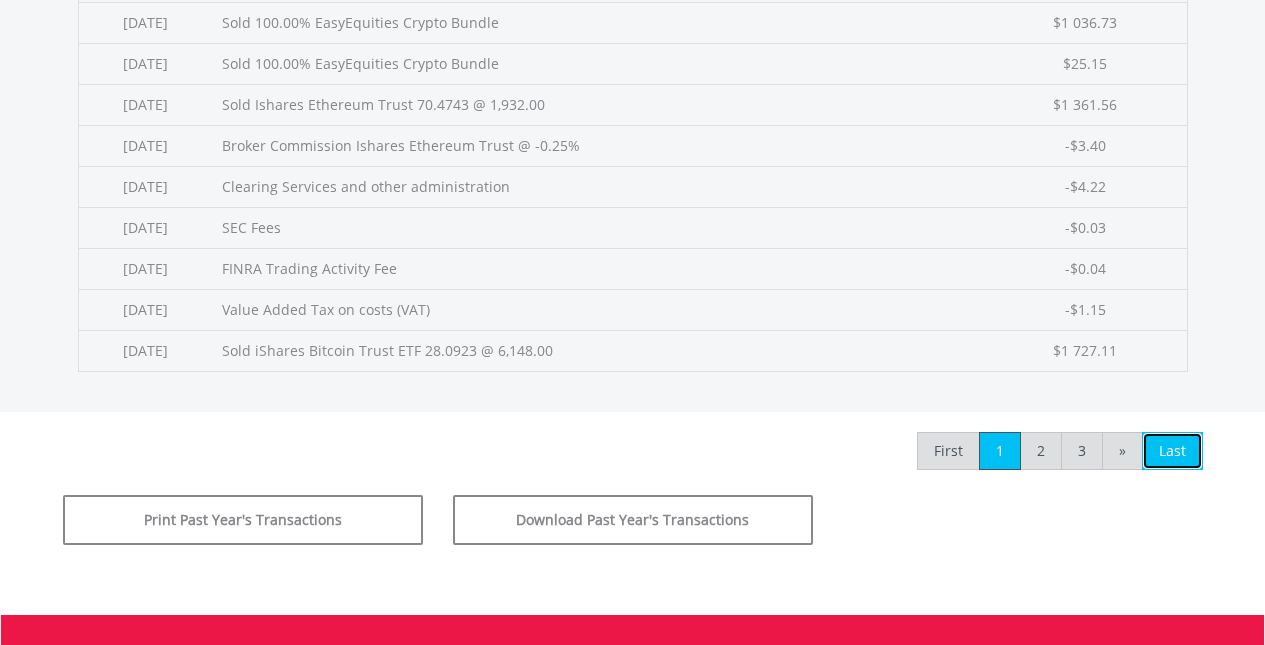 click on "Last" at bounding box center [1172, 451] 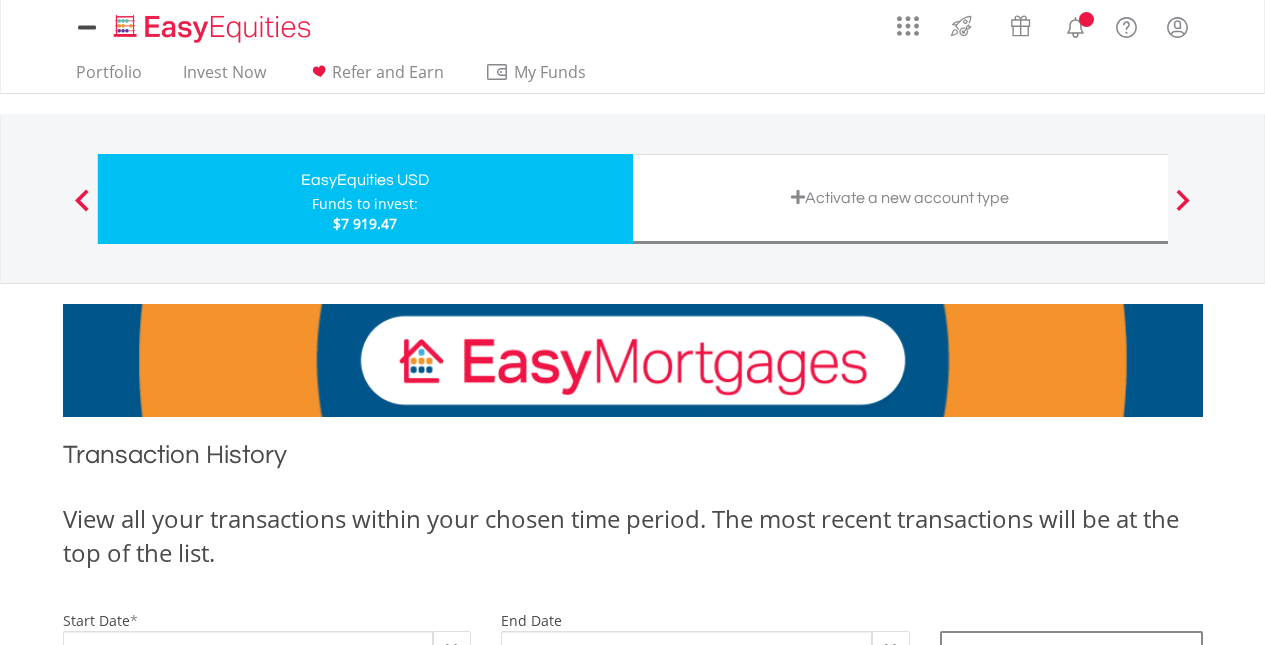 scroll, scrollTop: 0, scrollLeft: 0, axis: both 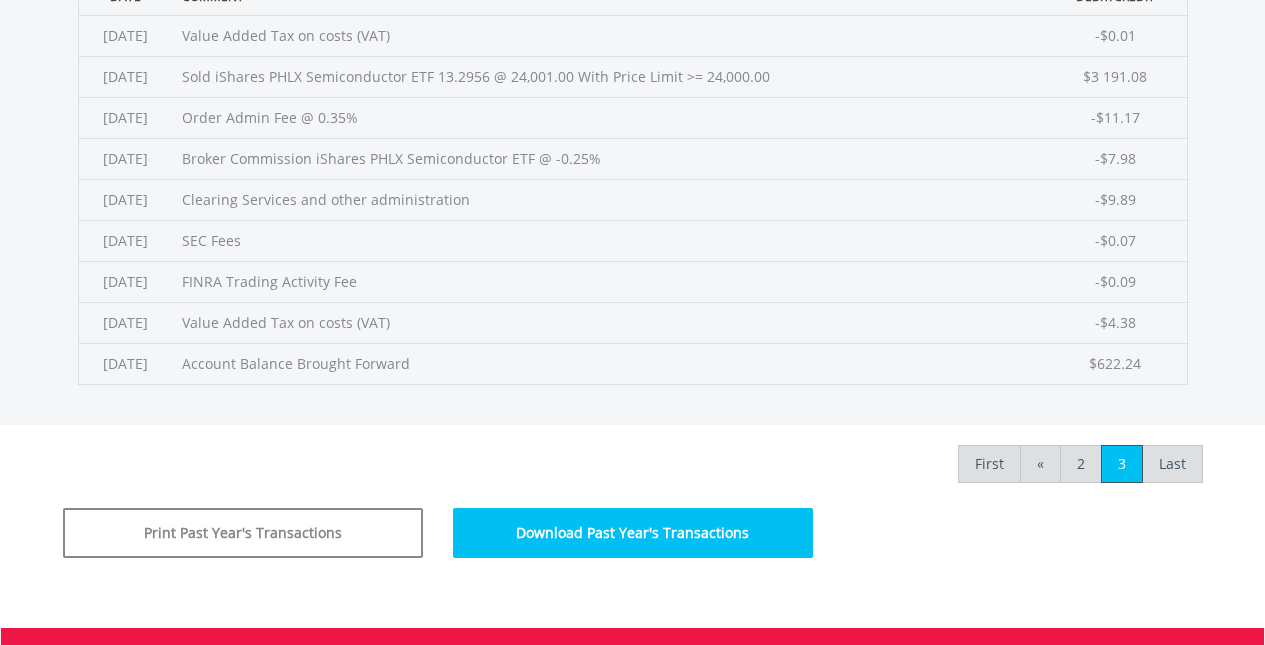 click on "Download Past Year's Transactions" at bounding box center (633, 533) 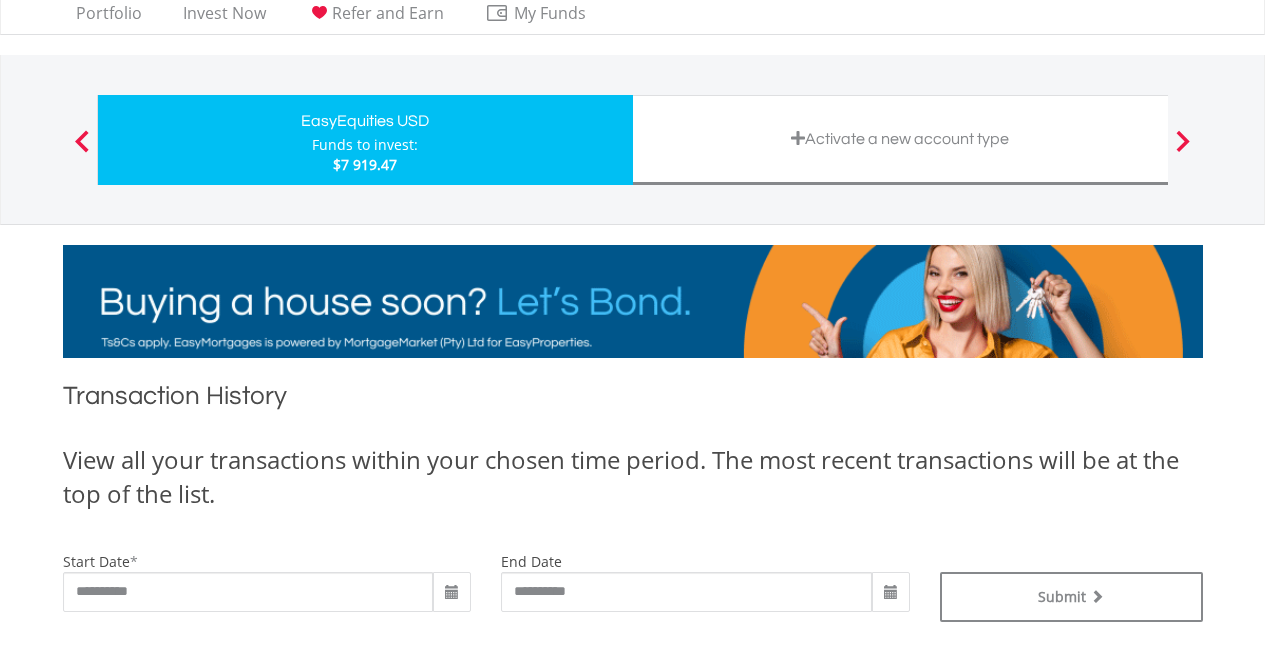 scroll, scrollTop: 0, scrollLeft: 0, axis: both 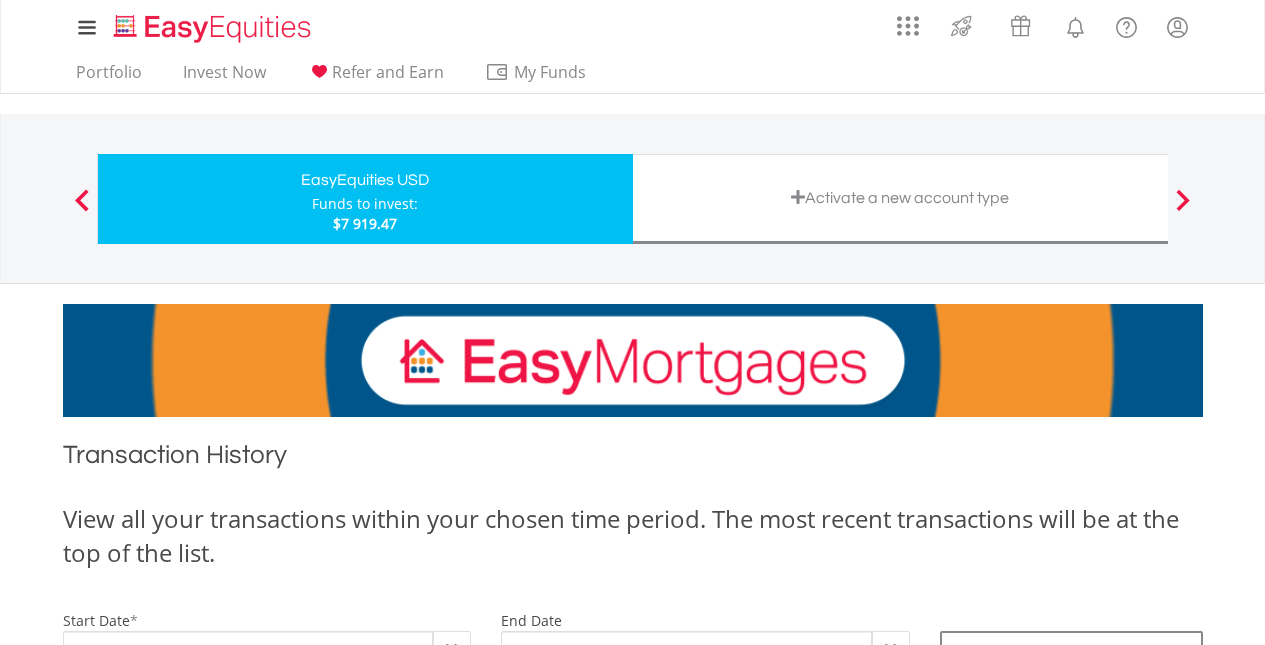 click at bounding box center (1183, 200) 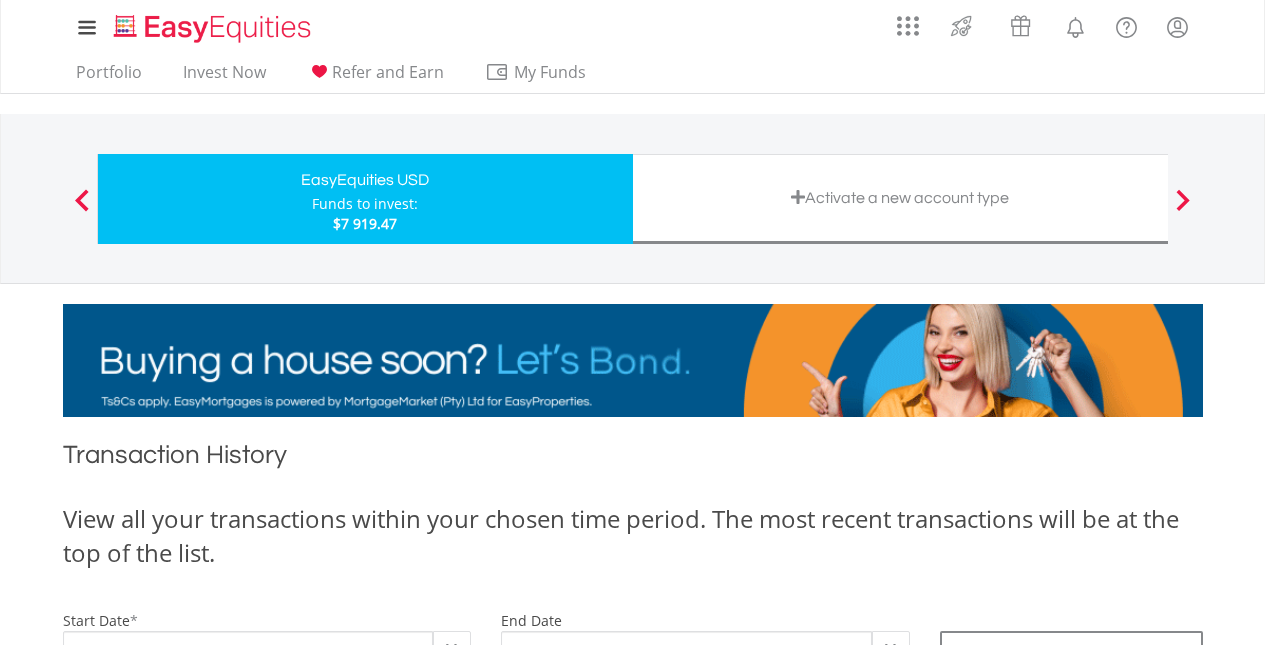click on "Activate a new account type" at bounding box center (900, 198) 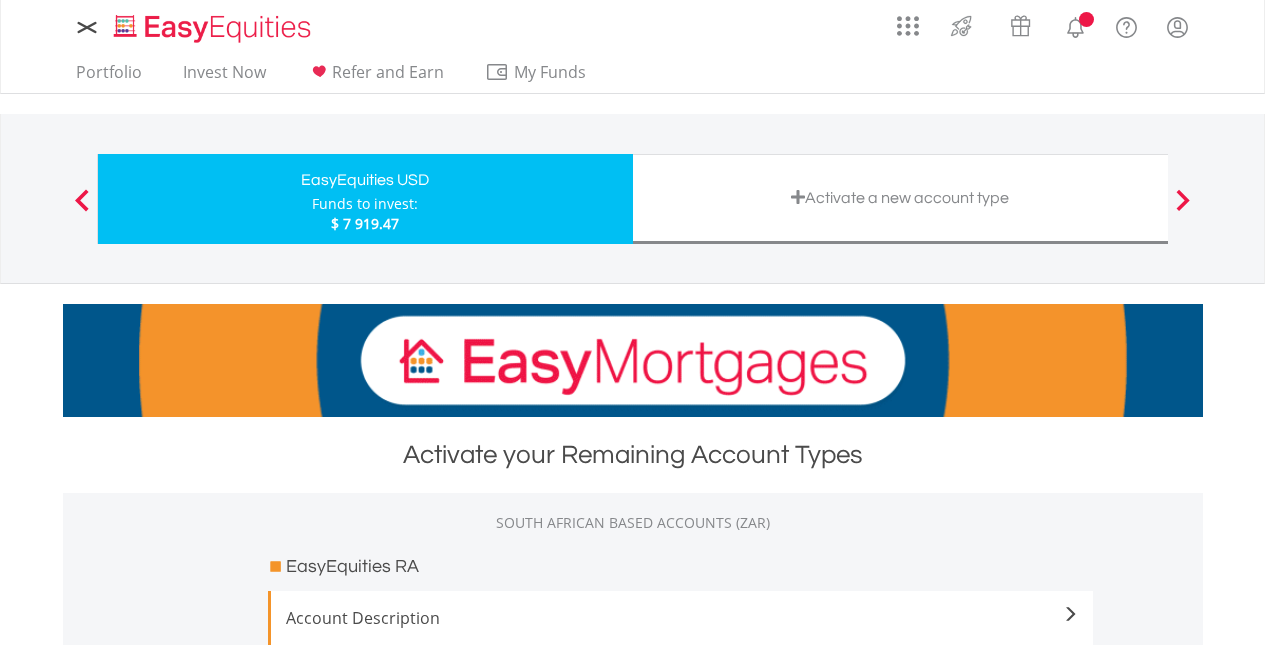 scroll, scrollTop: 0, scrollLeft: 0, axis: both 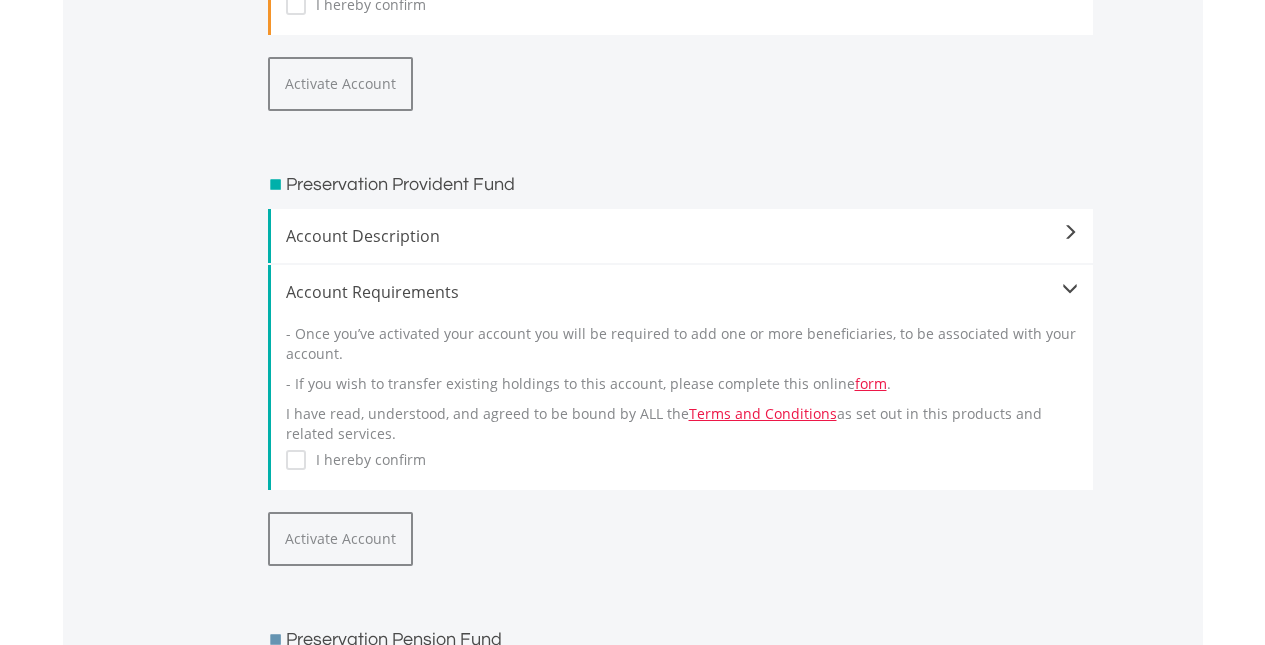 click at bounding box center (1070, -202) 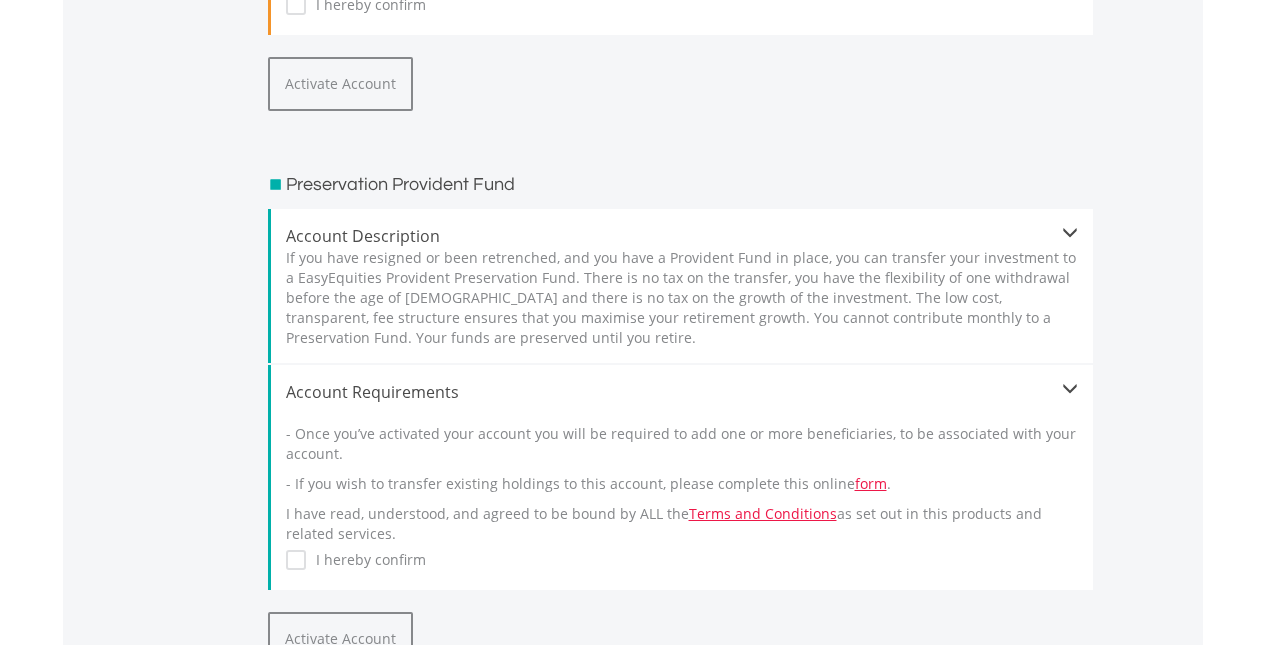 click at bounding box center (1070, 233) 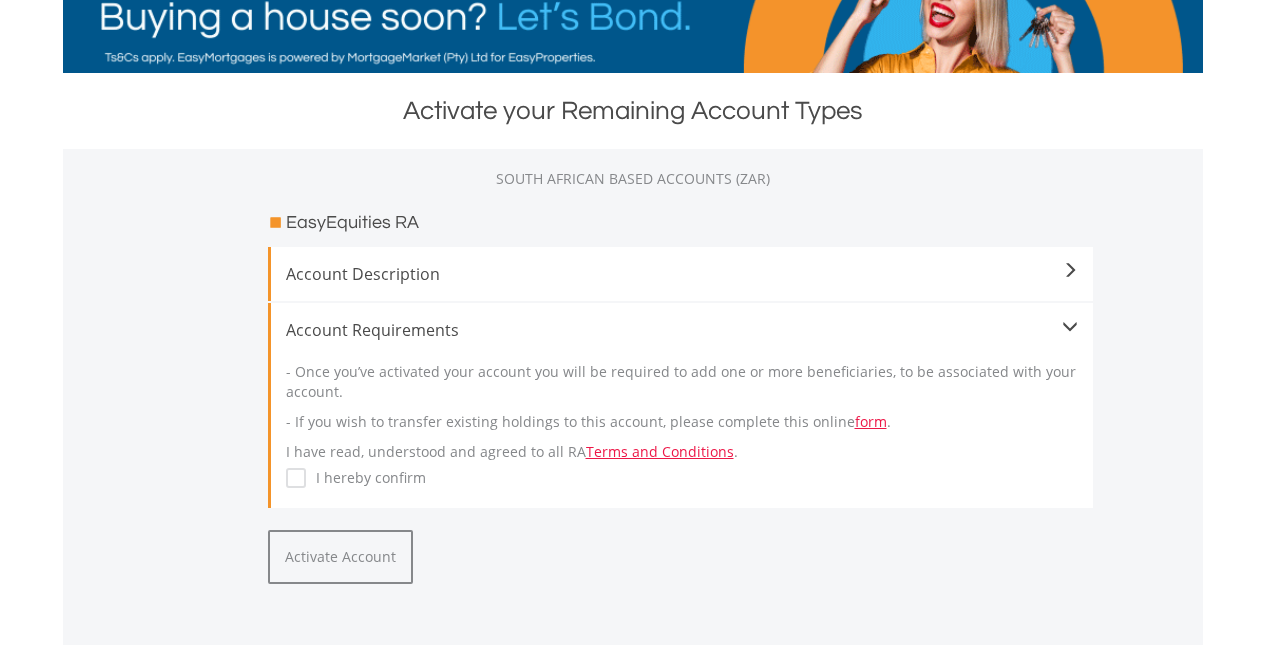 scroll, scrollTop: 0, scrollLeft: 0, axis: both 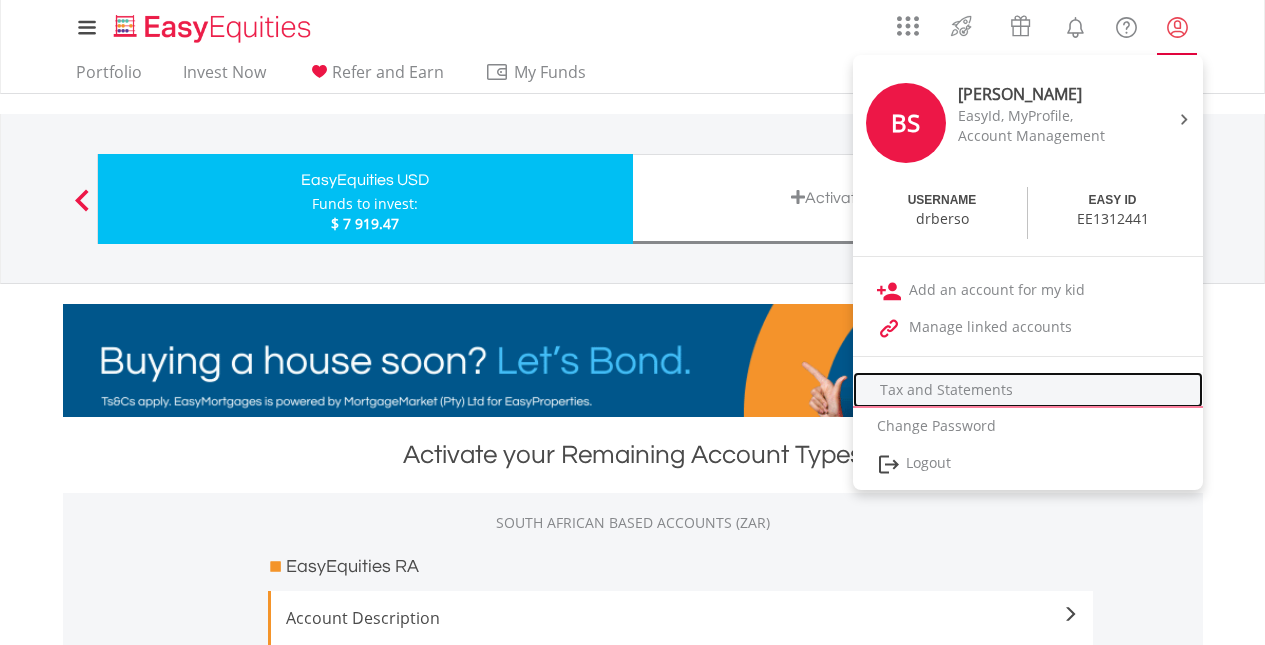 click on "Tax and Statements" at bounding box center [1028, 390] 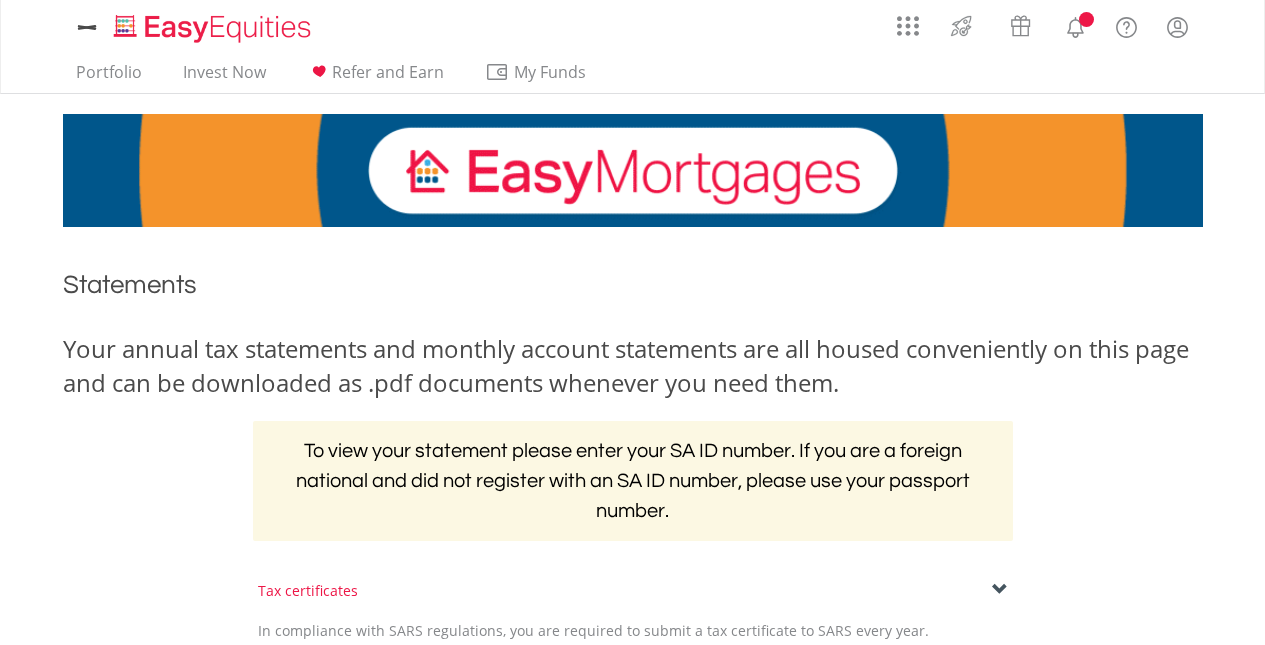 scroll, scrollTop: 0, scrollLeft: 0, axis: both 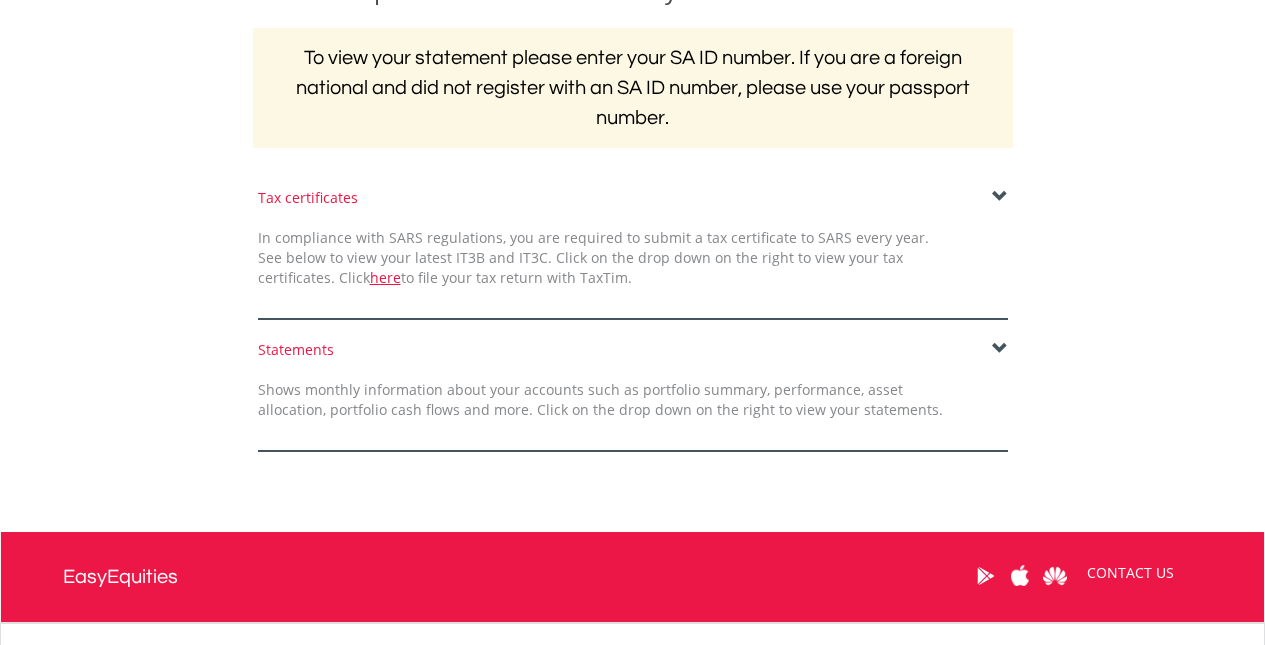 click at bounding box center (1000, 349) 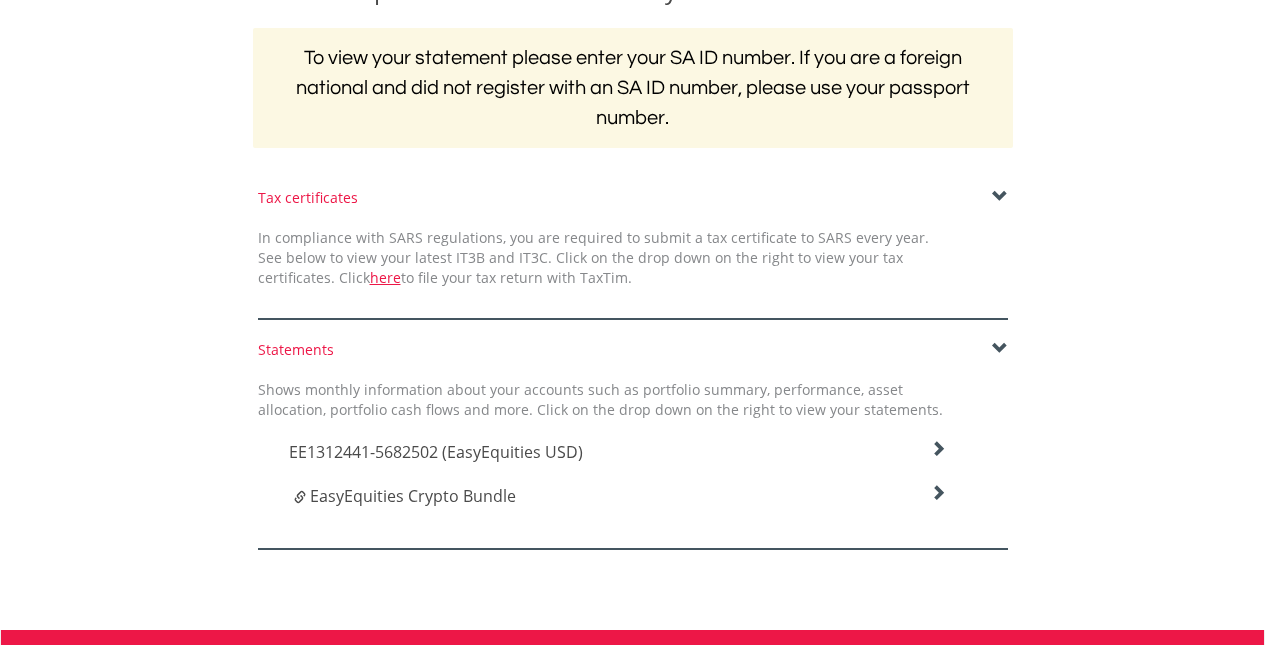 click at bounding box center [1000, 349] 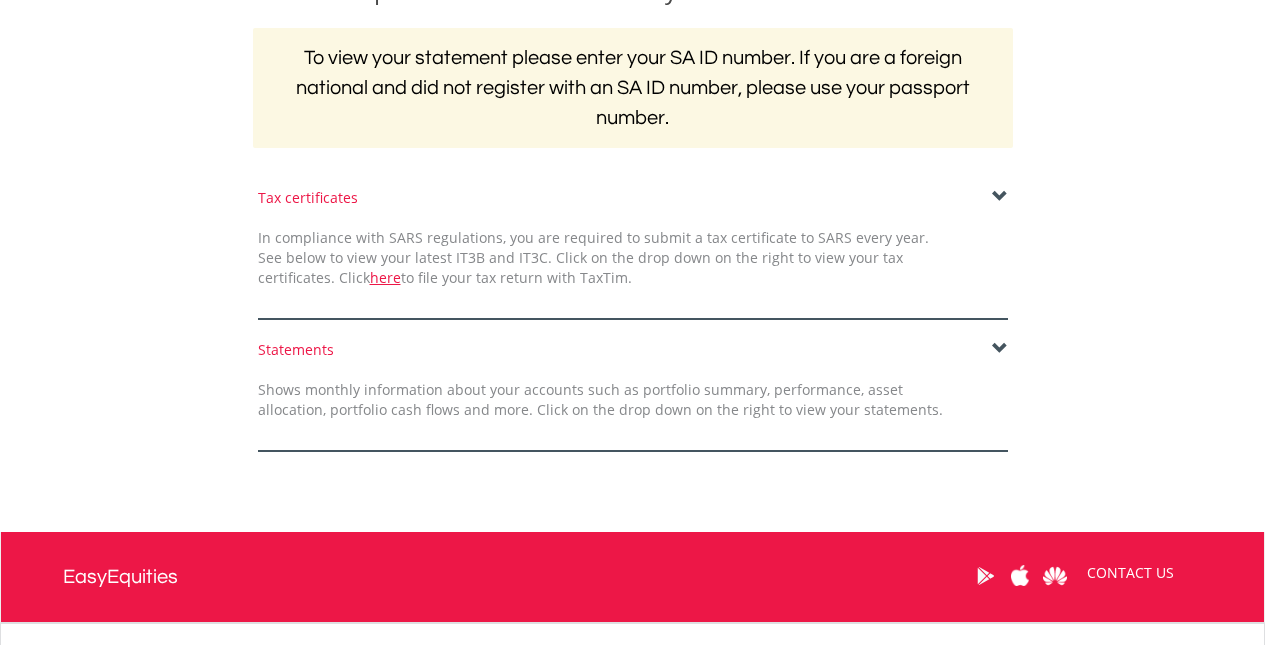 click at bounding box center (1000, 197) 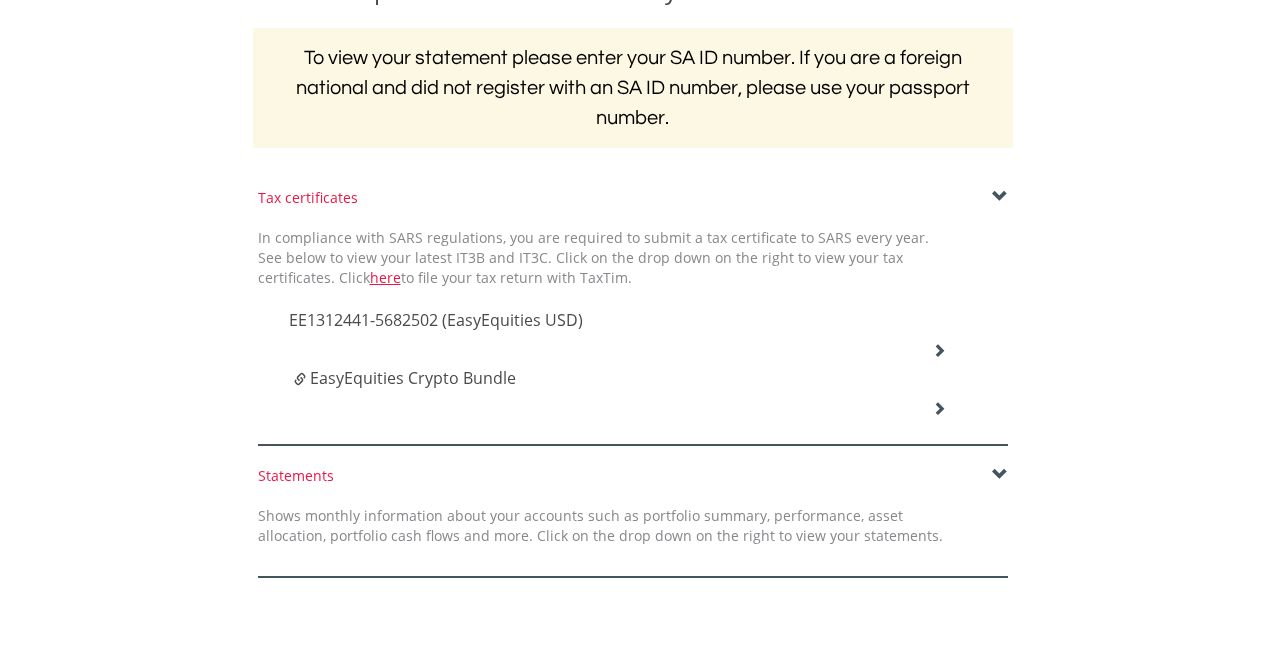 click at bounding box center (1000, 197) 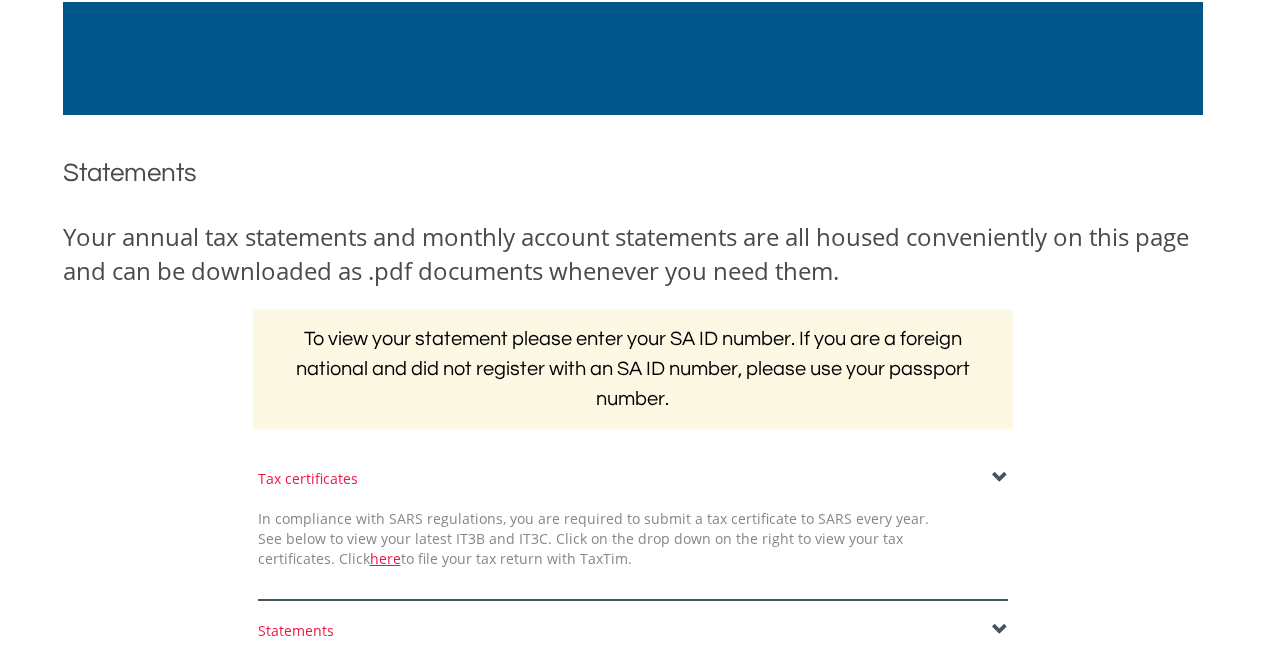 scroll, scrollTop: 0, scrollLeft: 0, axis: both 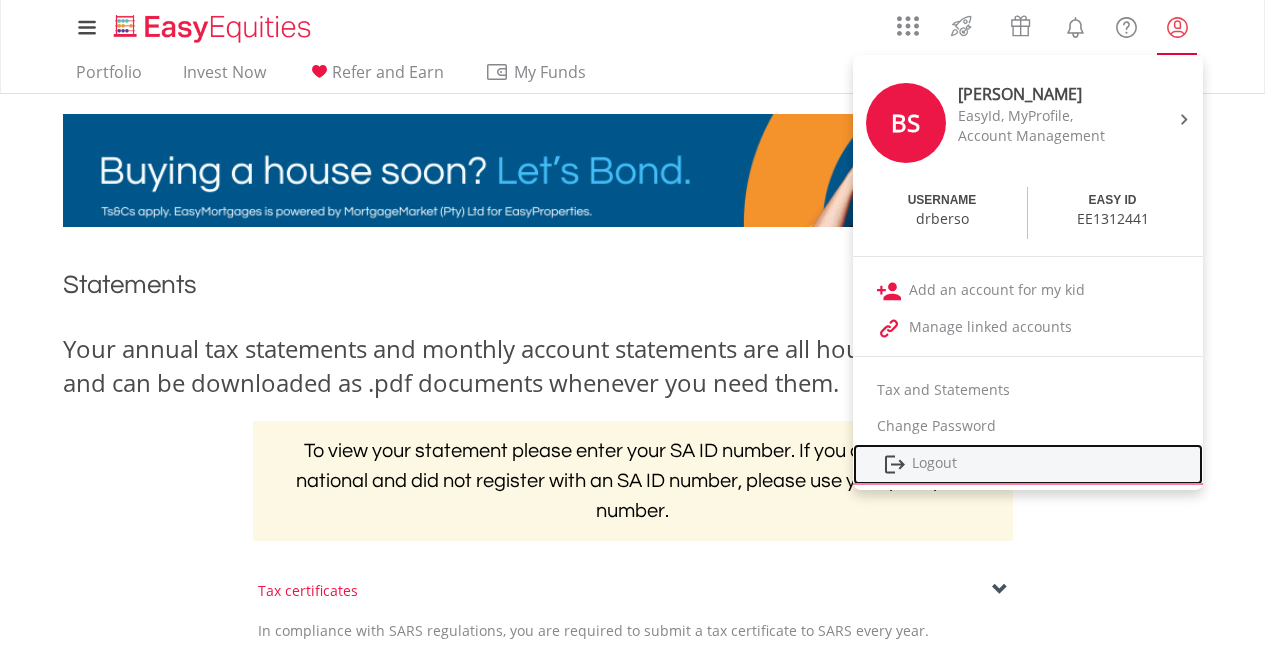 click on "Logout" at bounding box center [1028, 464] 